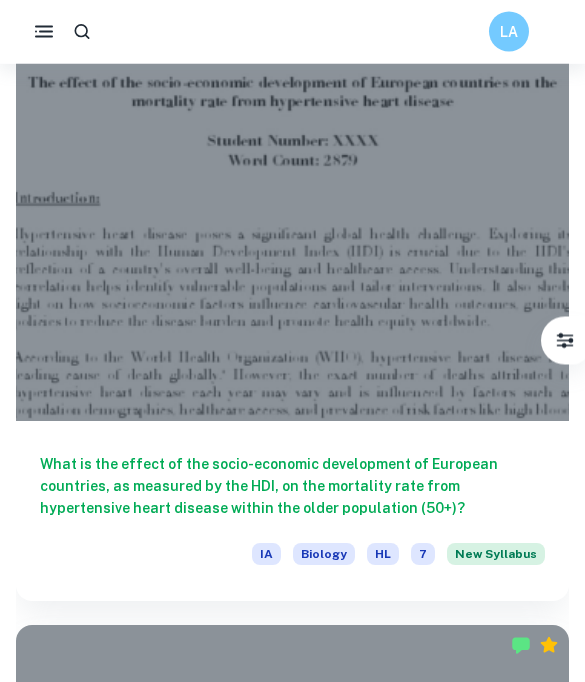 scroll, scrollTop: 690, scrollLeft: 0, axis: vertical 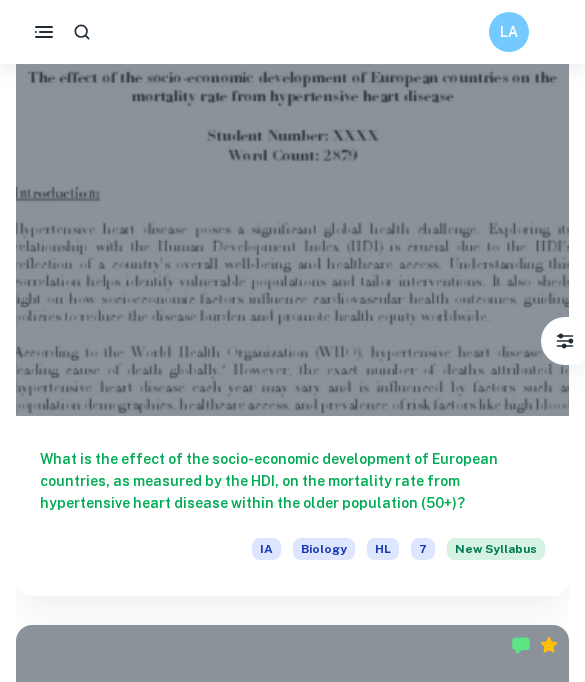 click at bounding box center [292, 208] 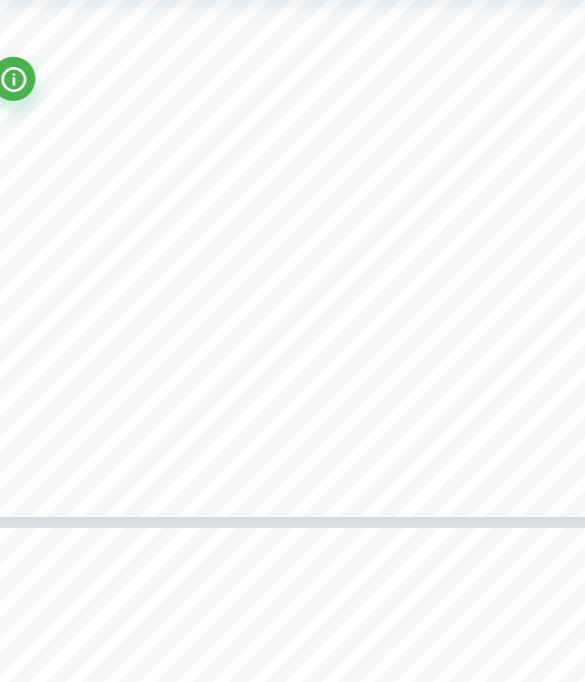 scroll, scrollTop: 2995, scrollLeft: 0, axis: vertical 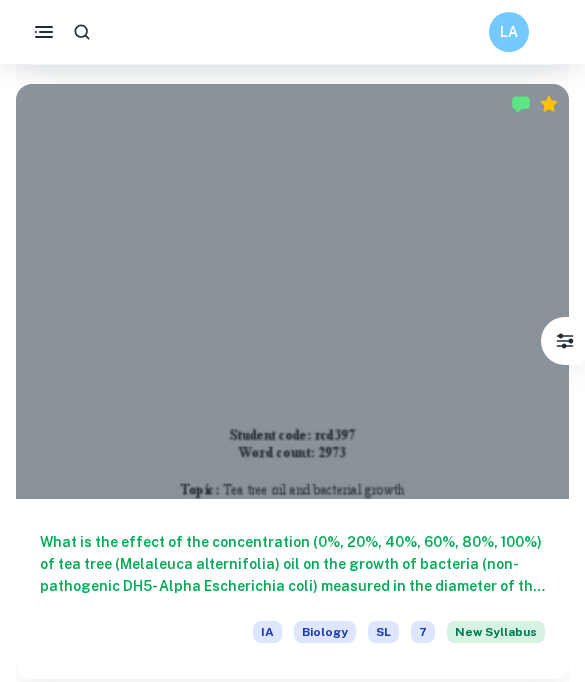 click at bounding box center [292, 291] 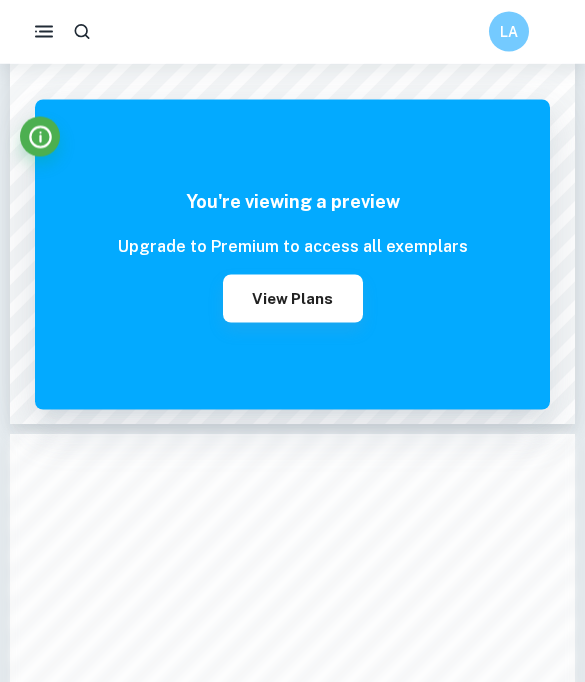 scroll, scrollTop: 464, scrollLeft: 0, axis: vertical 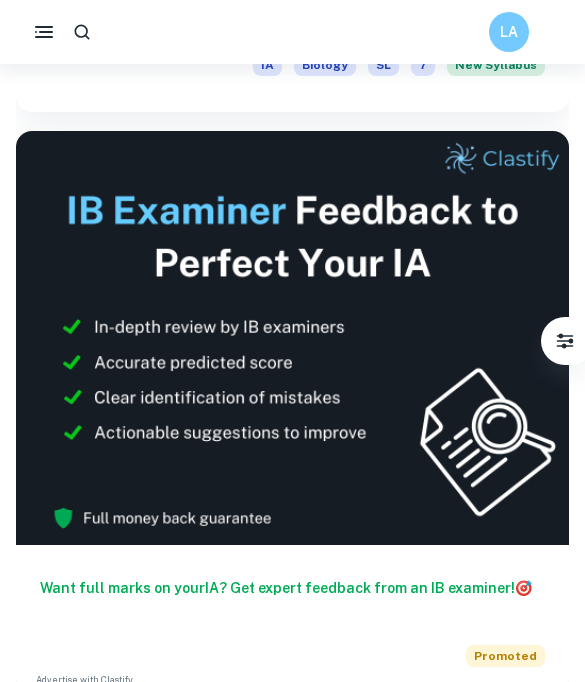 click at bounding box center (292, 338) 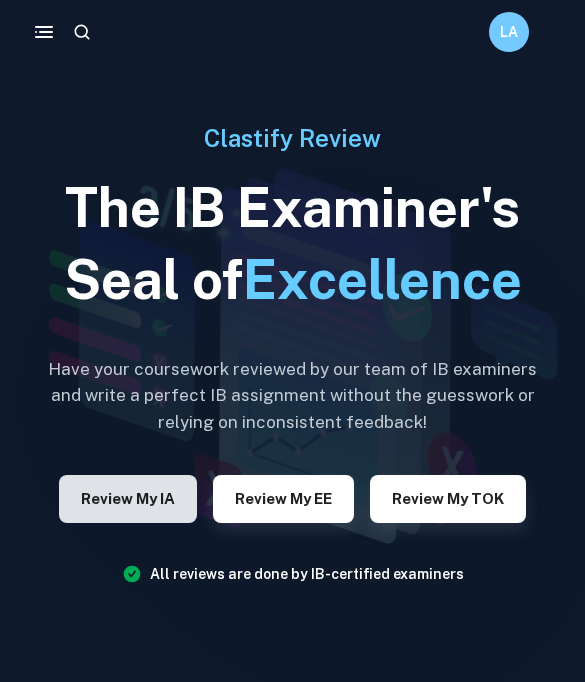 click on "Review my IA" at bounding box center (128, 499) 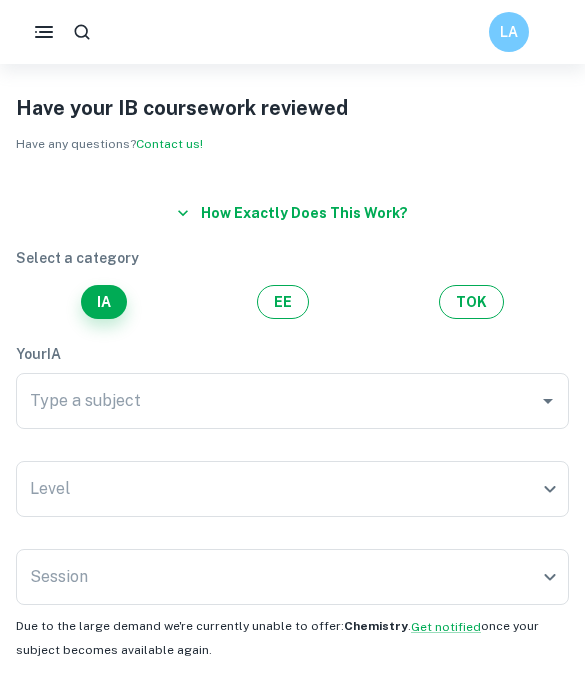 scroll, scrollTop: 0, scrollLeft: 0, axis: both 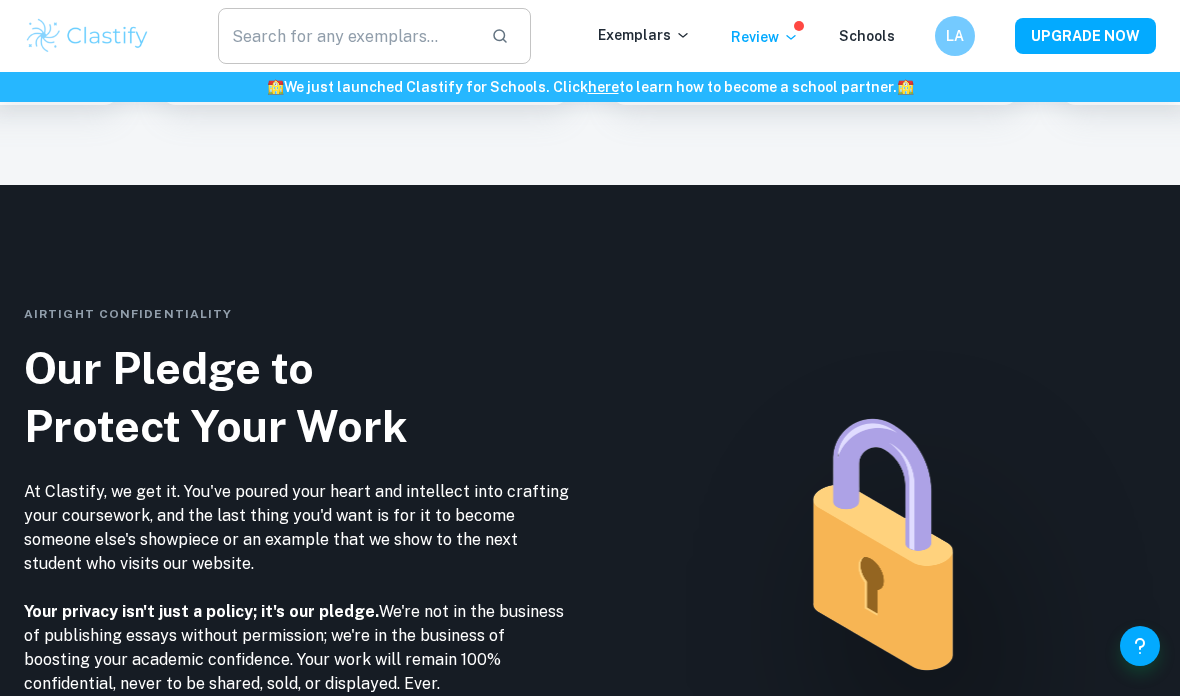 click at bounding box center (346, 36) 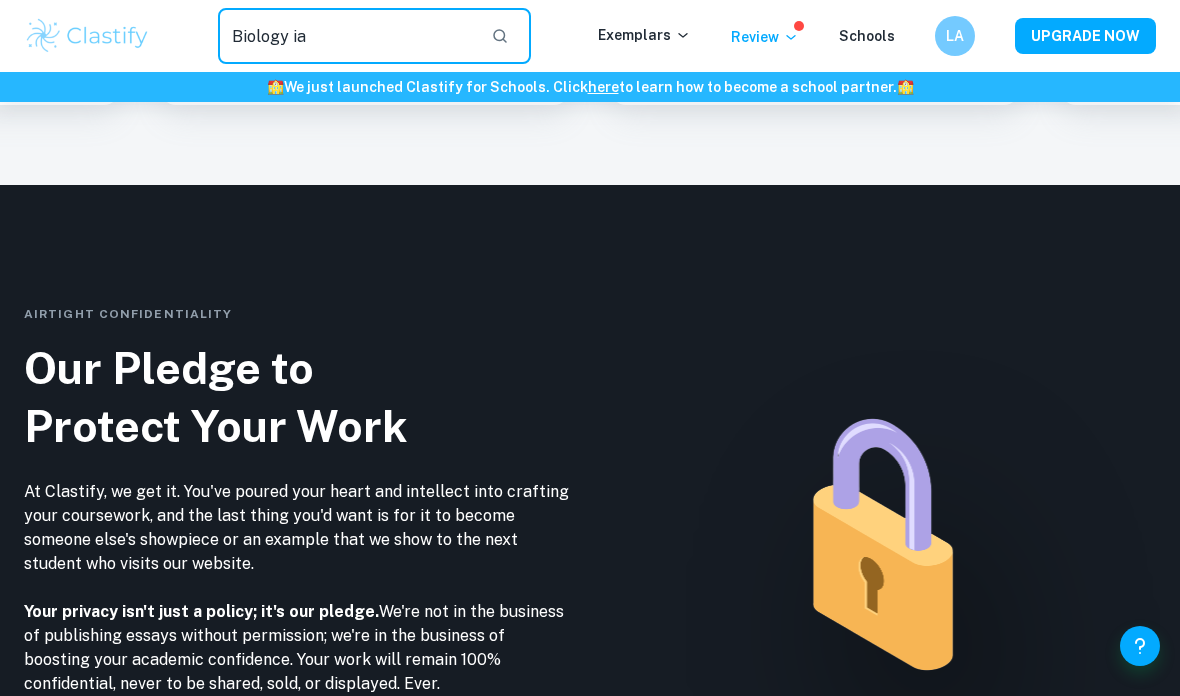 type on "Biology ia" 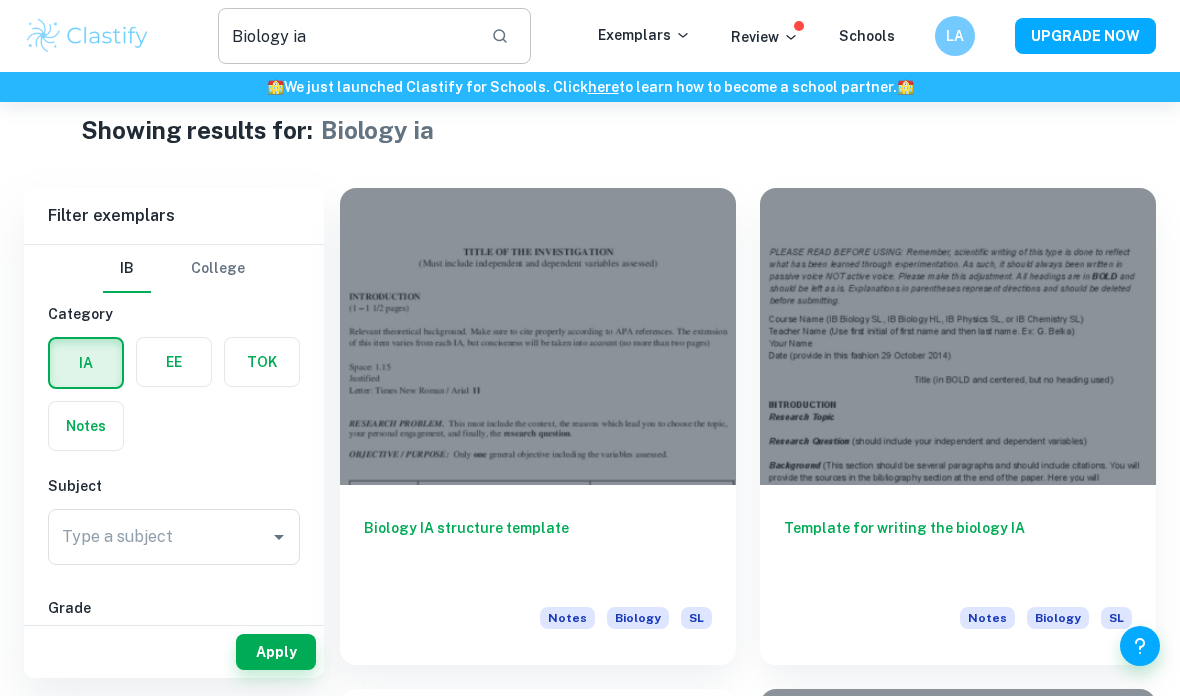 scroll, scrollTop: 31, scrollLeft: 0, axis: vertical 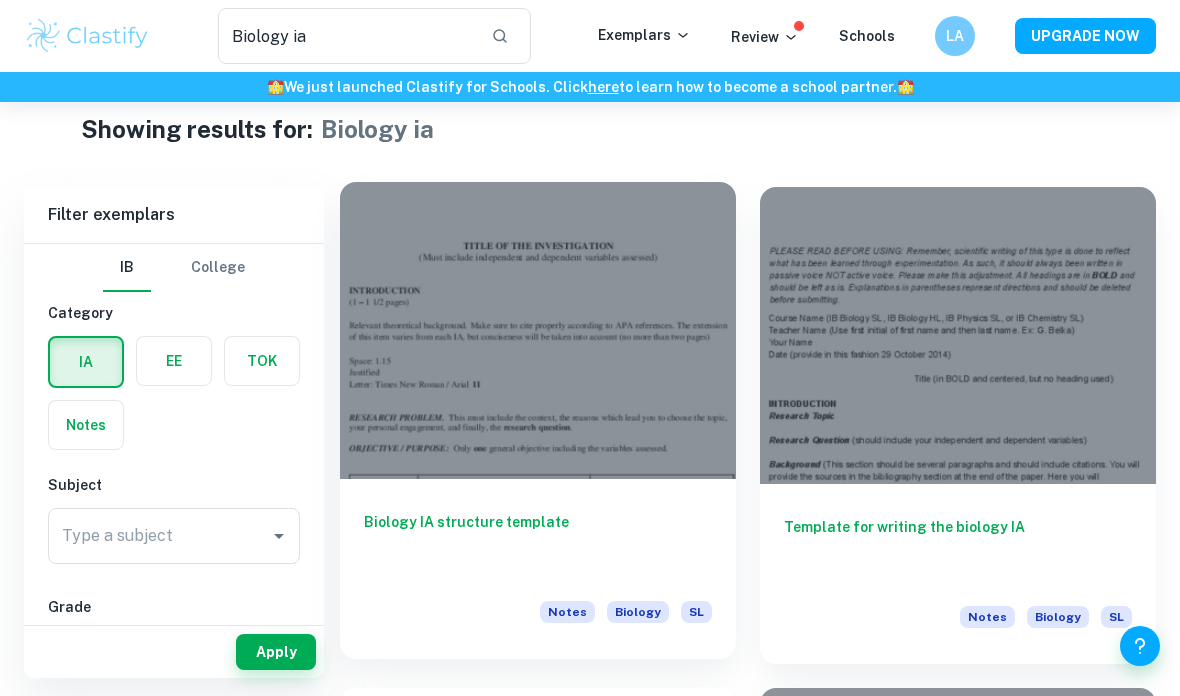 click at bounding box center [538, 330] 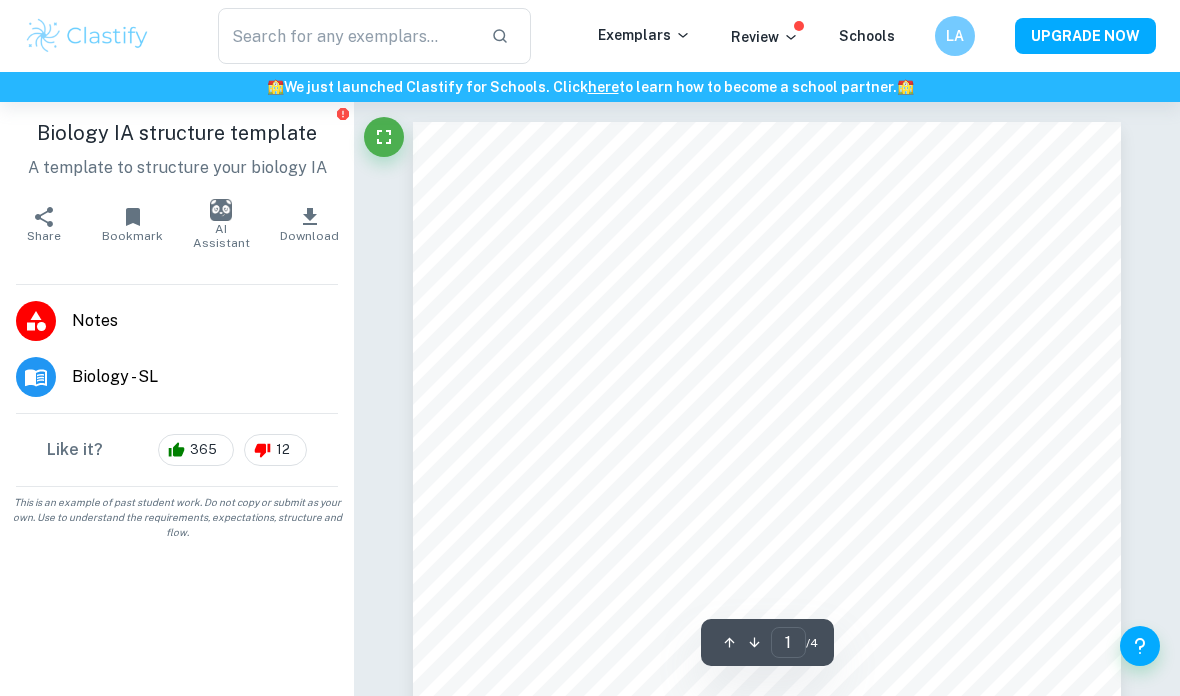 scroll, scrollTop: 26, scrollLeft: 0, axis: vertical 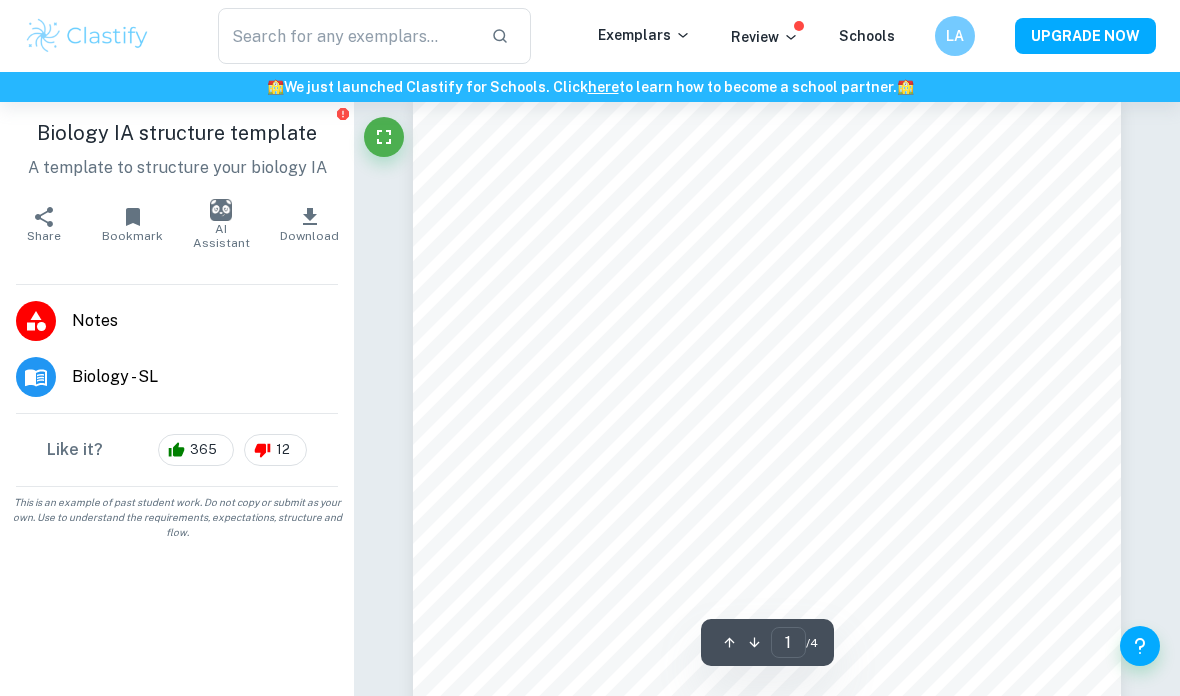 click 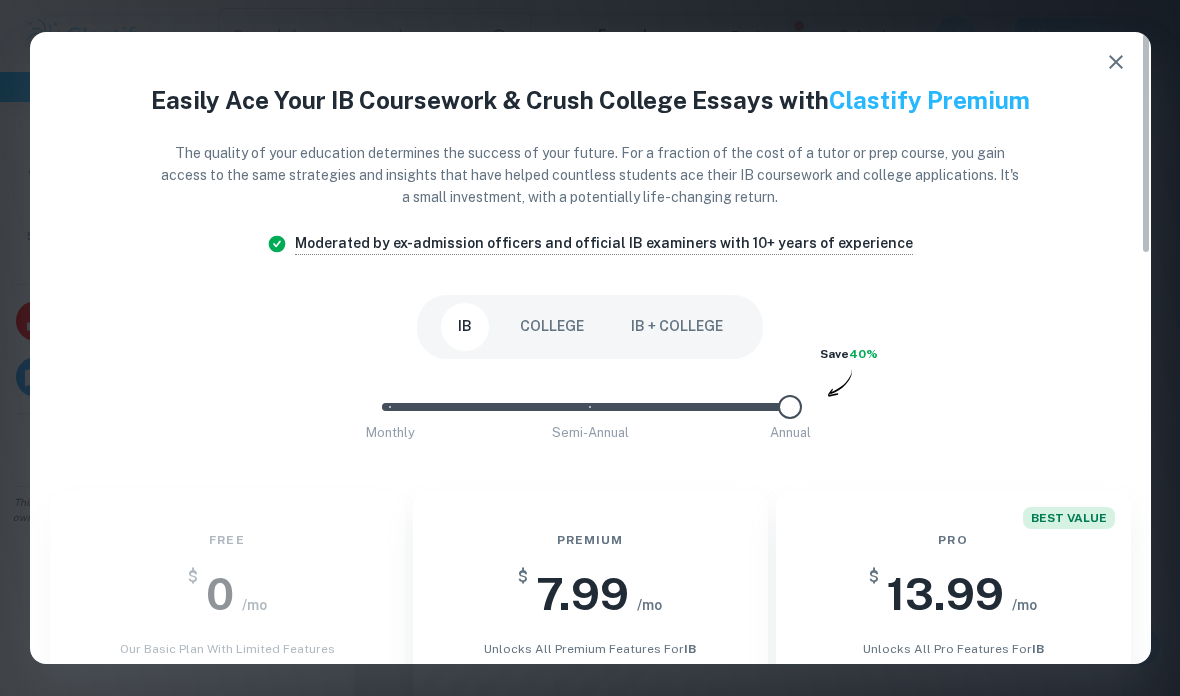 scroll, scrollTop: 0, scrollLeft: 0, axis: both 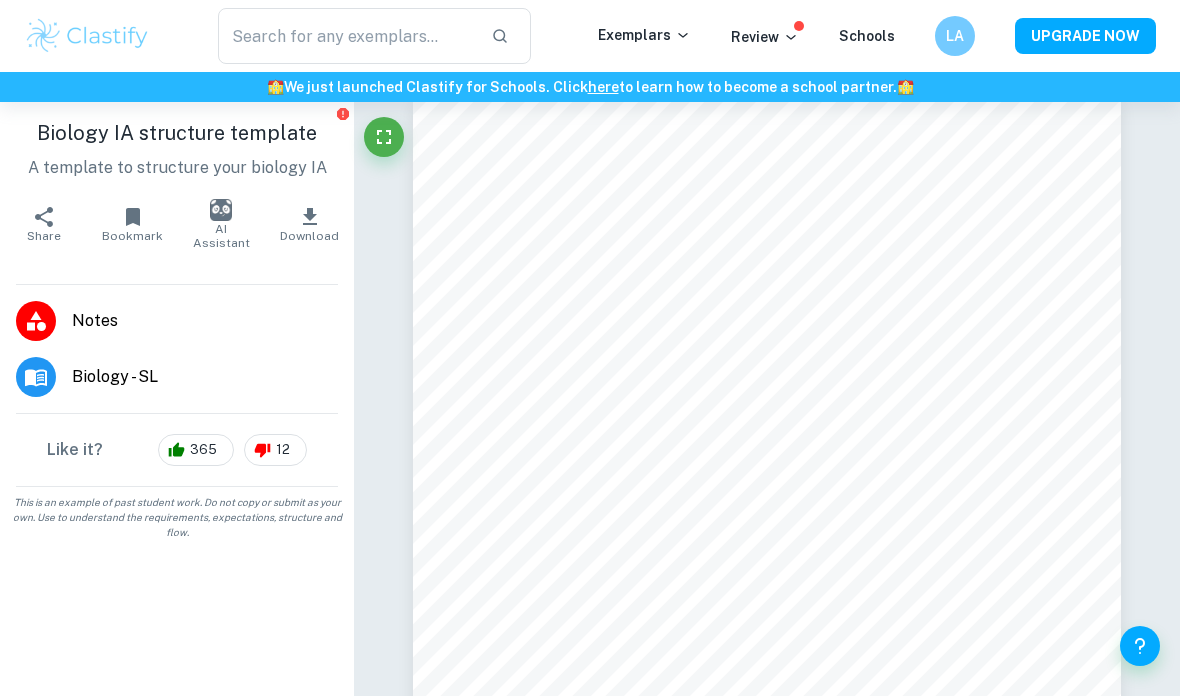 click on "Download" at bounding box center [309, 236] 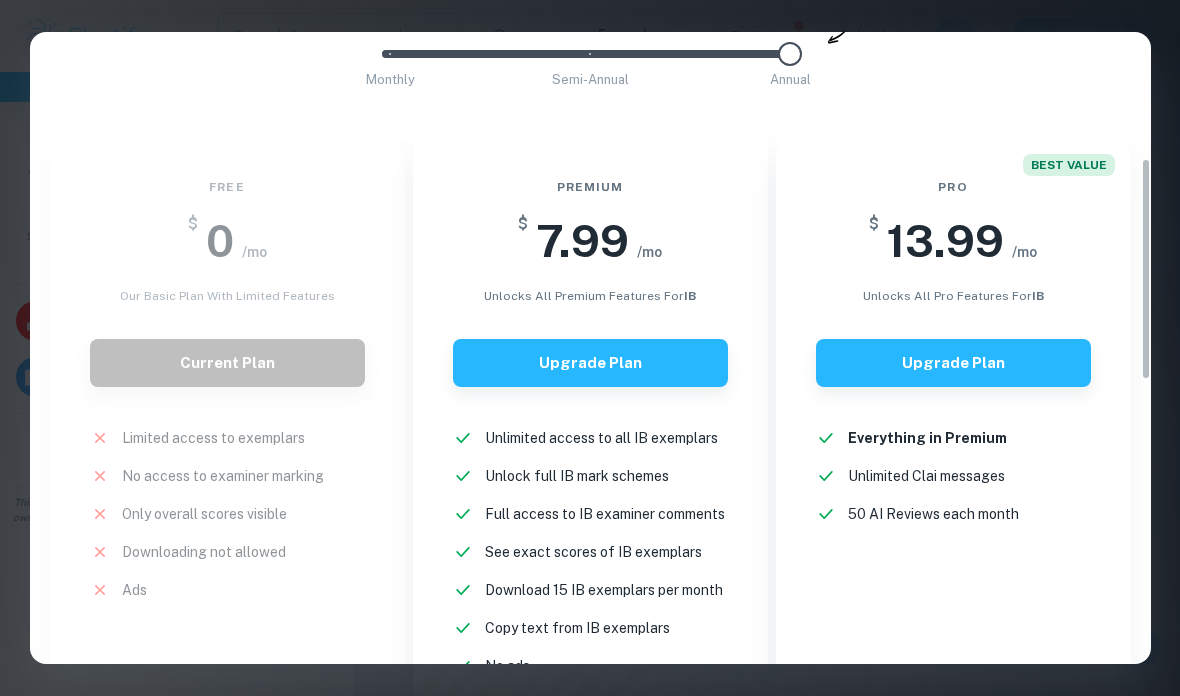scroll, scrollTop: 345, scrollLeft: 0, axis: vertical 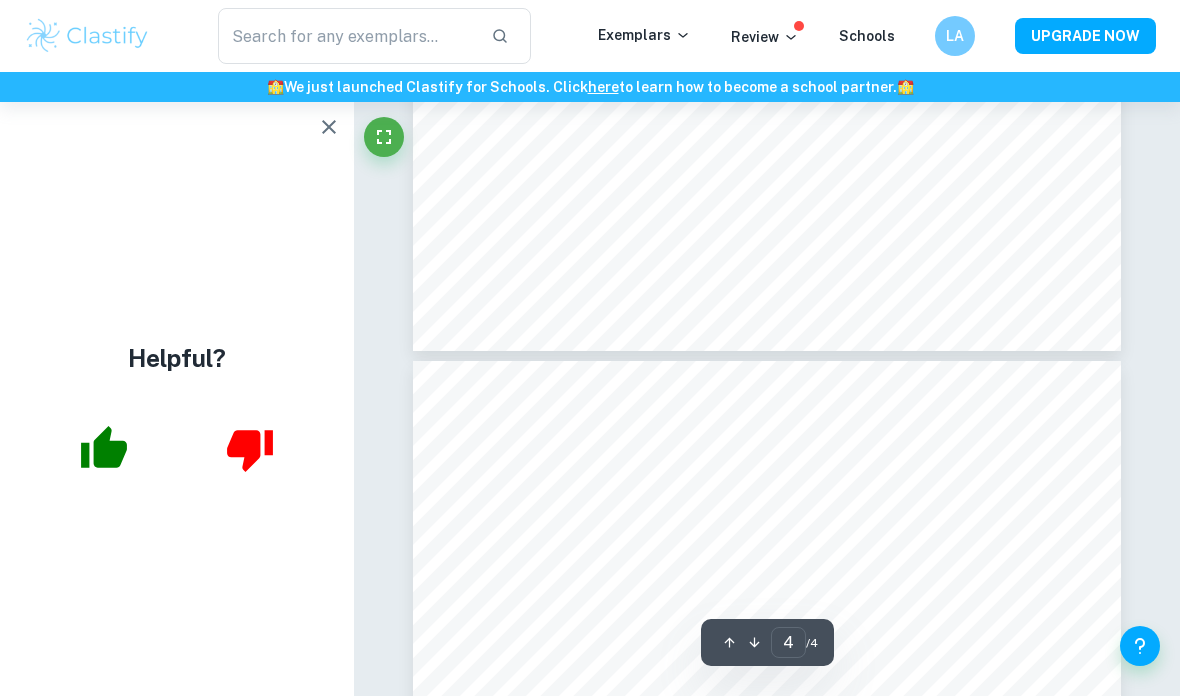 type on "3" 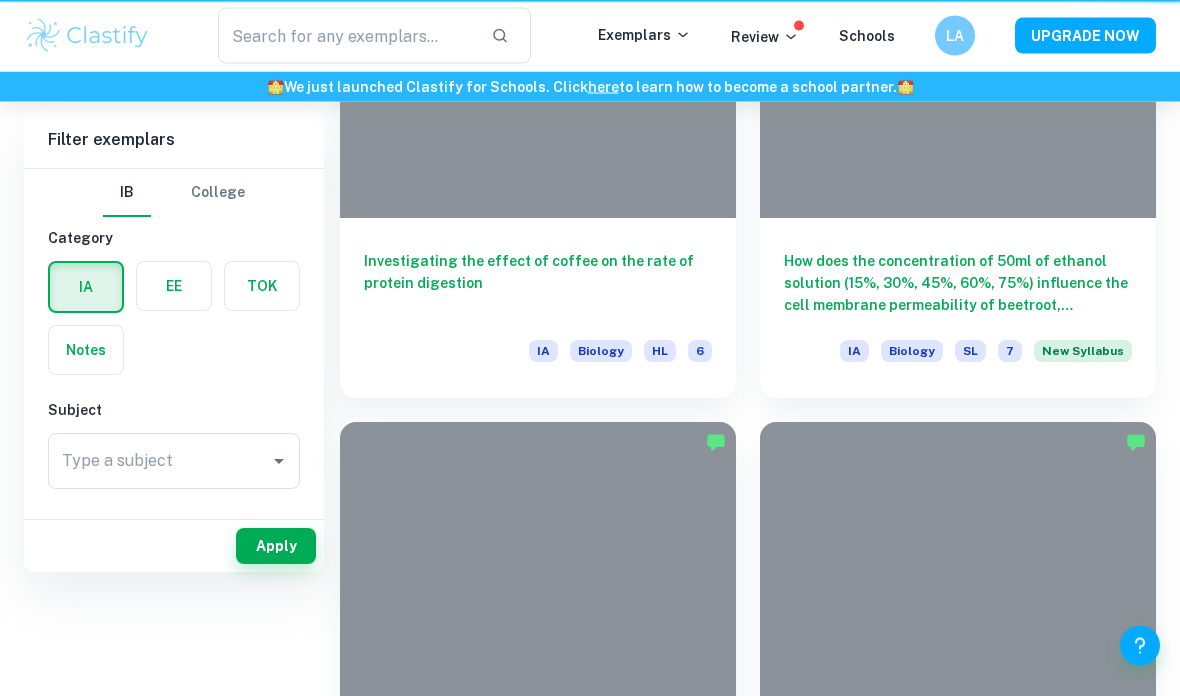type on "Biology ia" 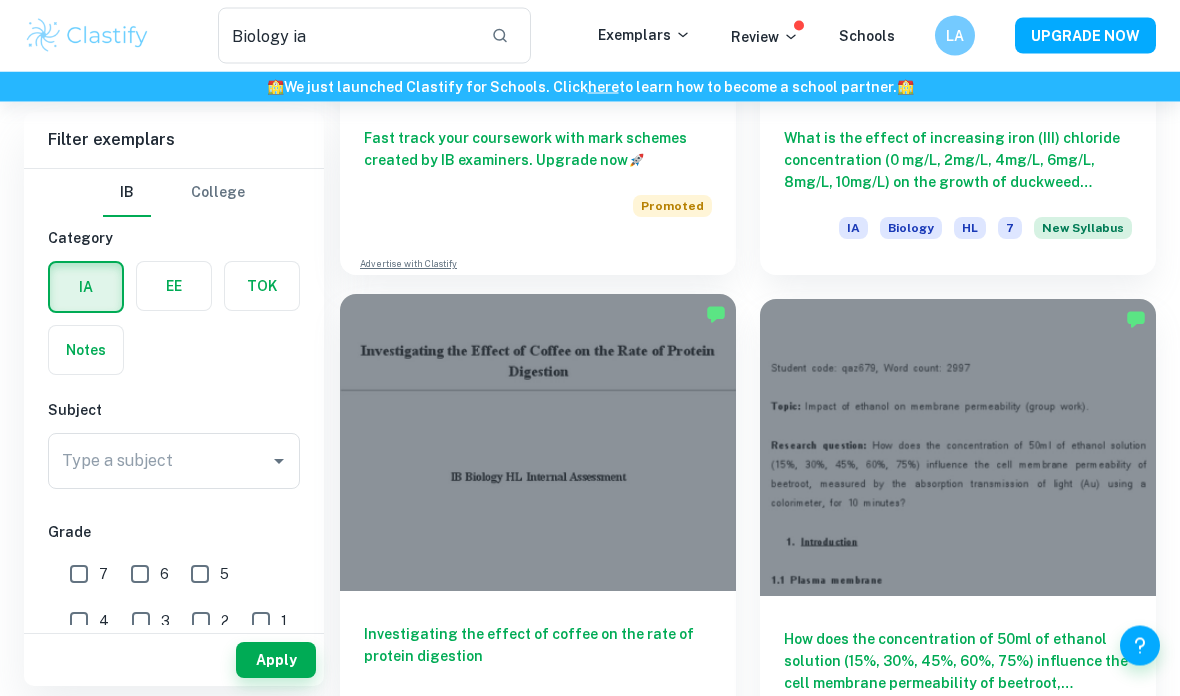 scroll, scrollTop: 1923, scrollLeft: 0, axis: vertical 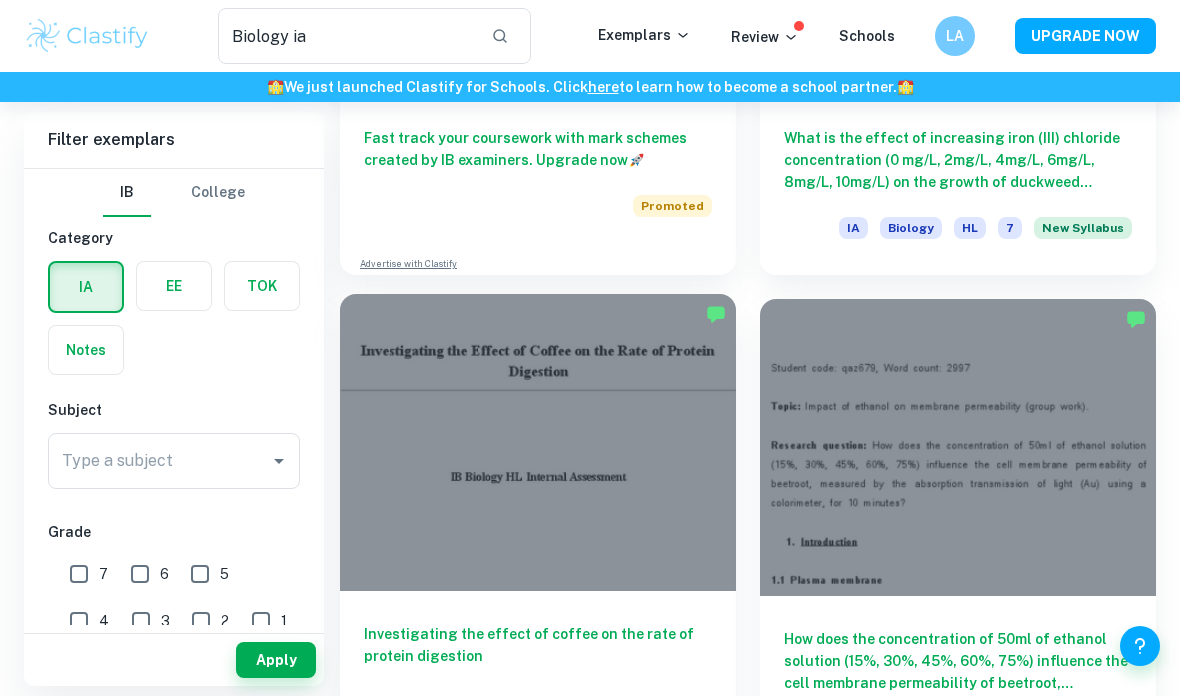 click at bounding box center [538, 442] 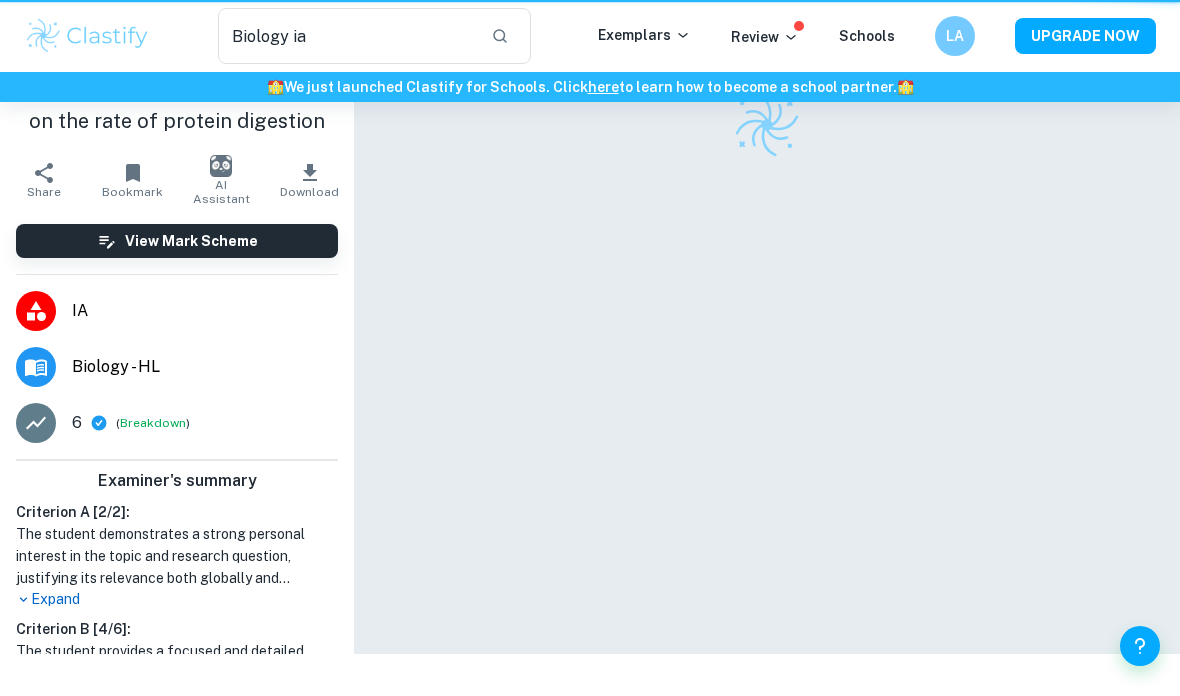 type 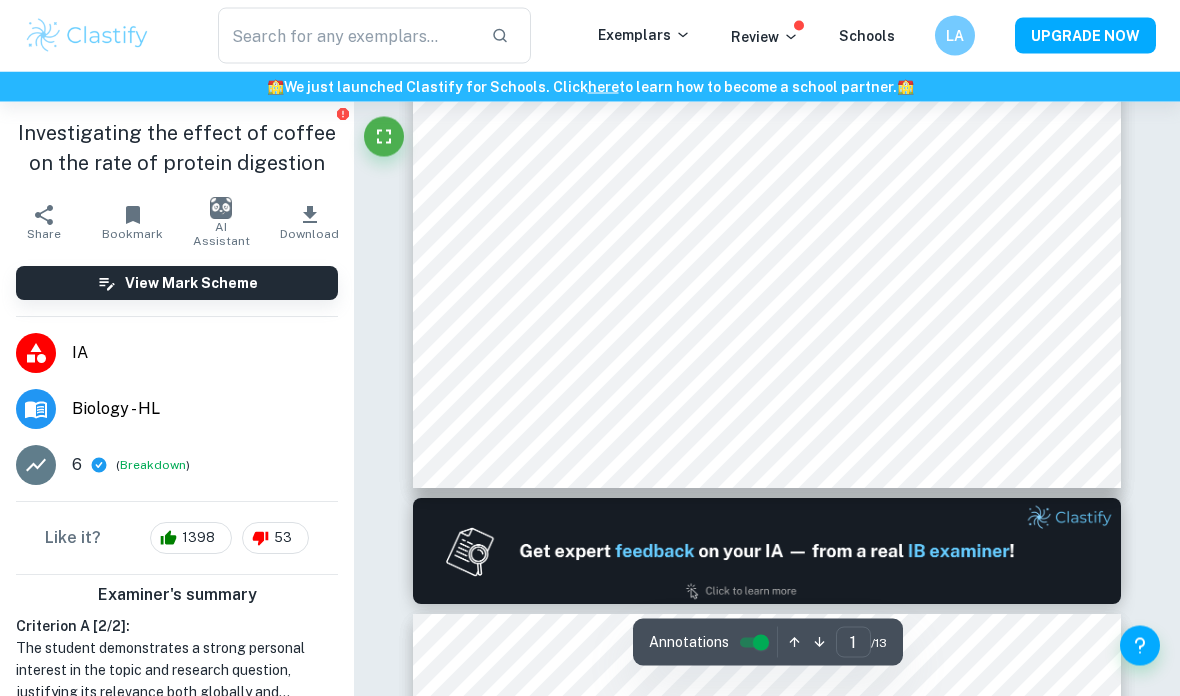 scroll, scrollTop: 635, scrollLeft: 0, axis: vertical 